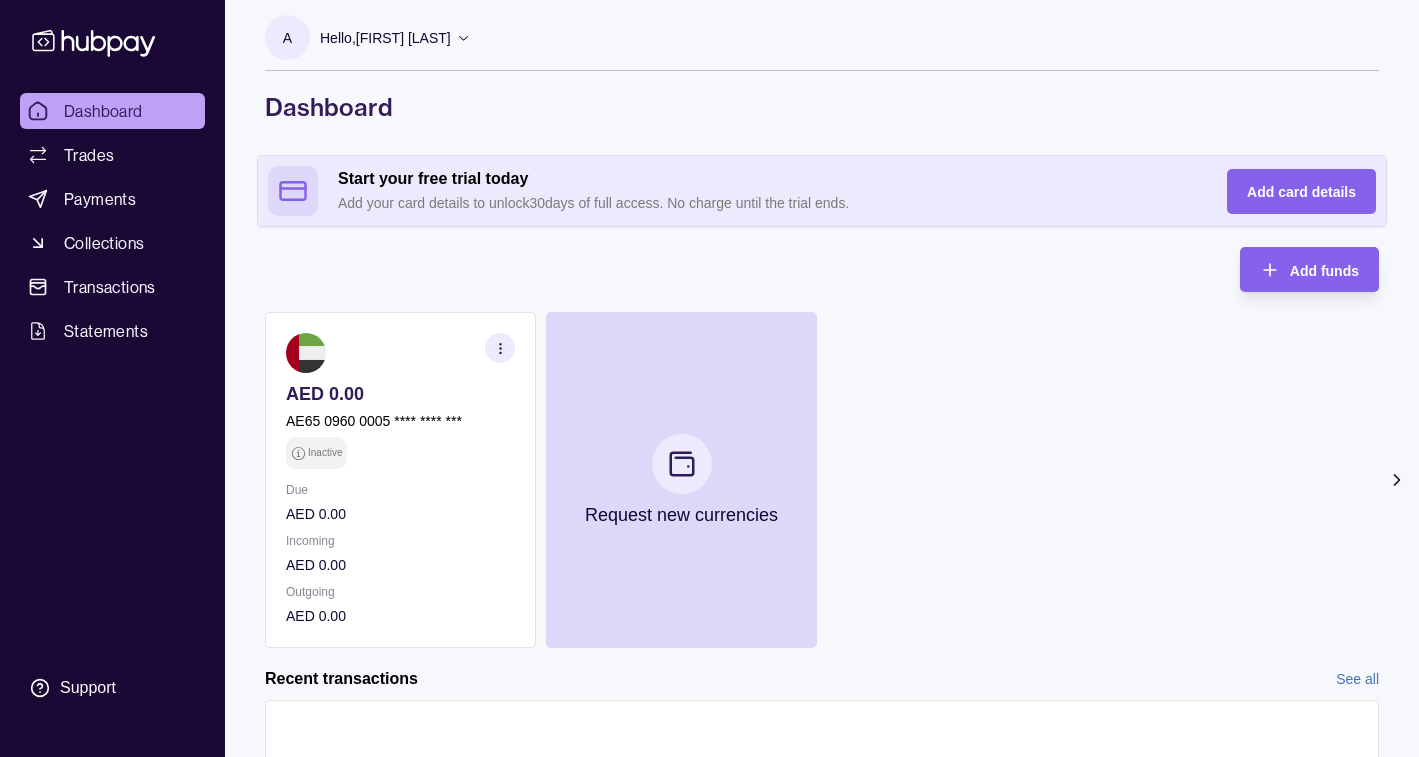 scroll, scrollTop: 0, scrollLeft: 0, axis: both 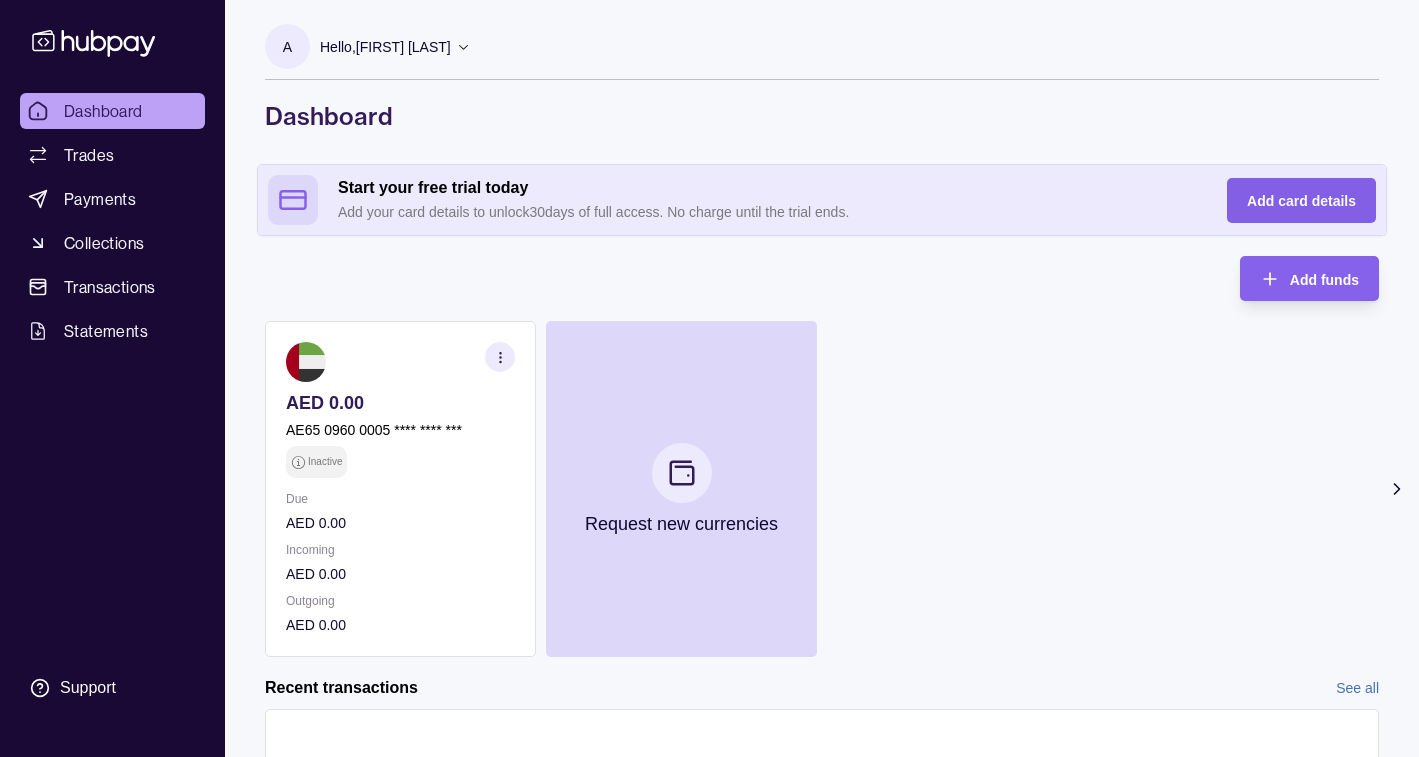 click on "Add card details" at bounding box center [1301, 201] 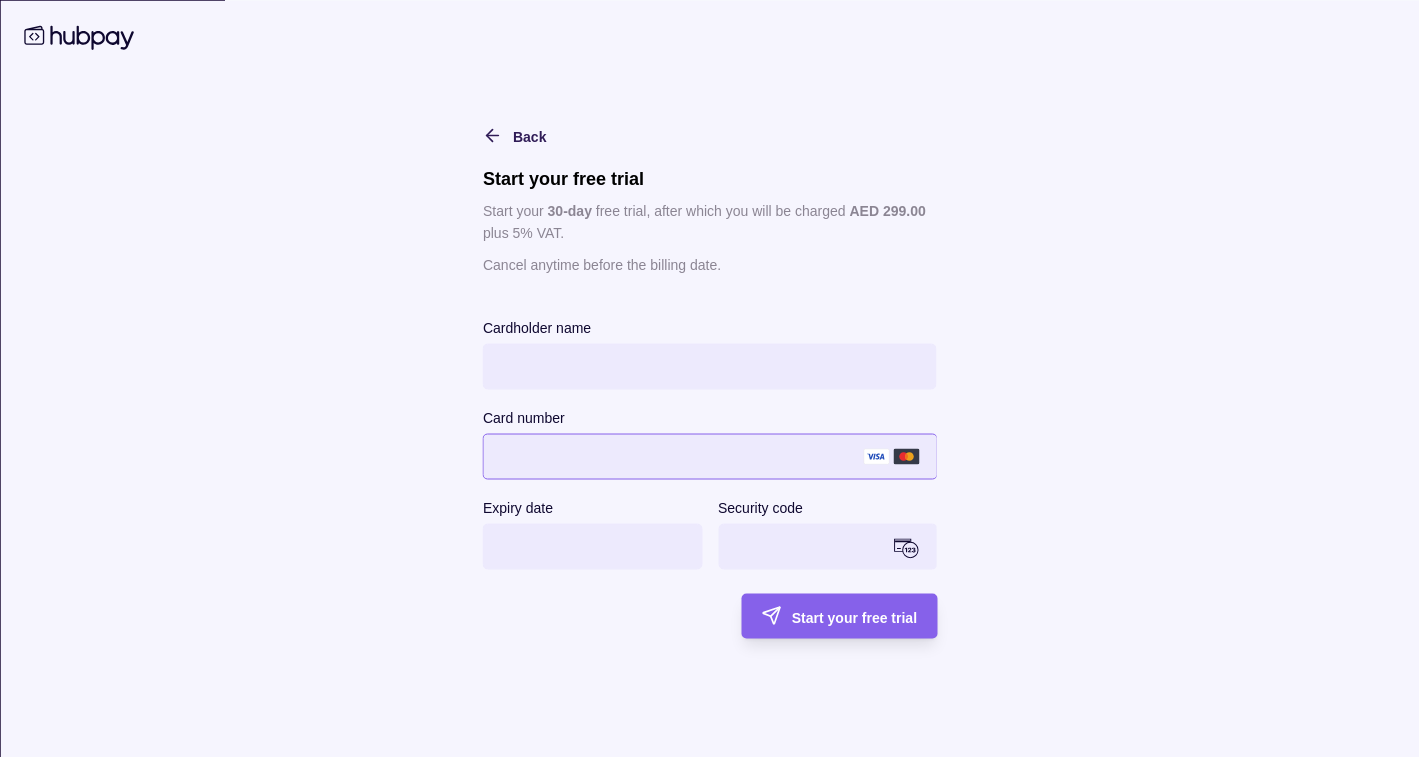click at bounding box center (673, 456) 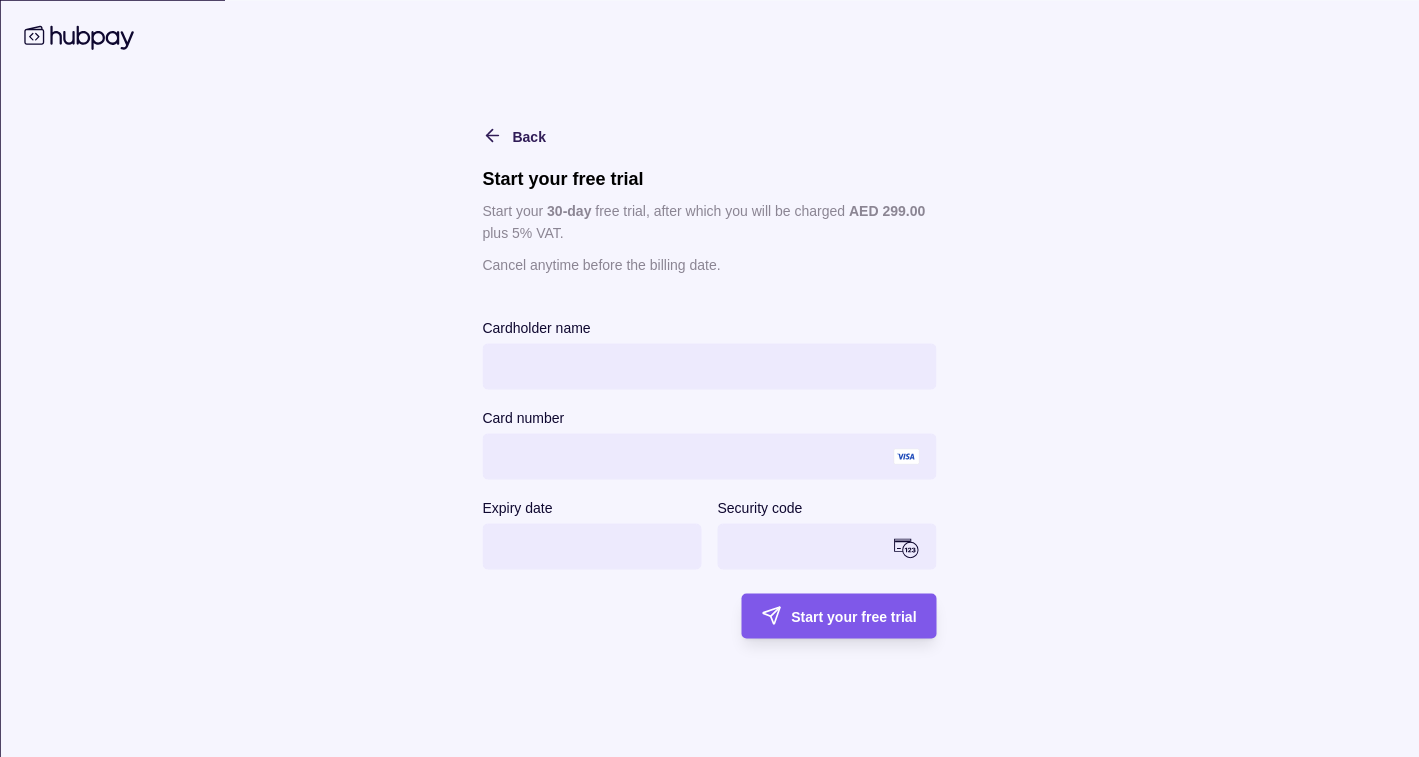 click on "Start your free trial" at bounding box center [853, 617] 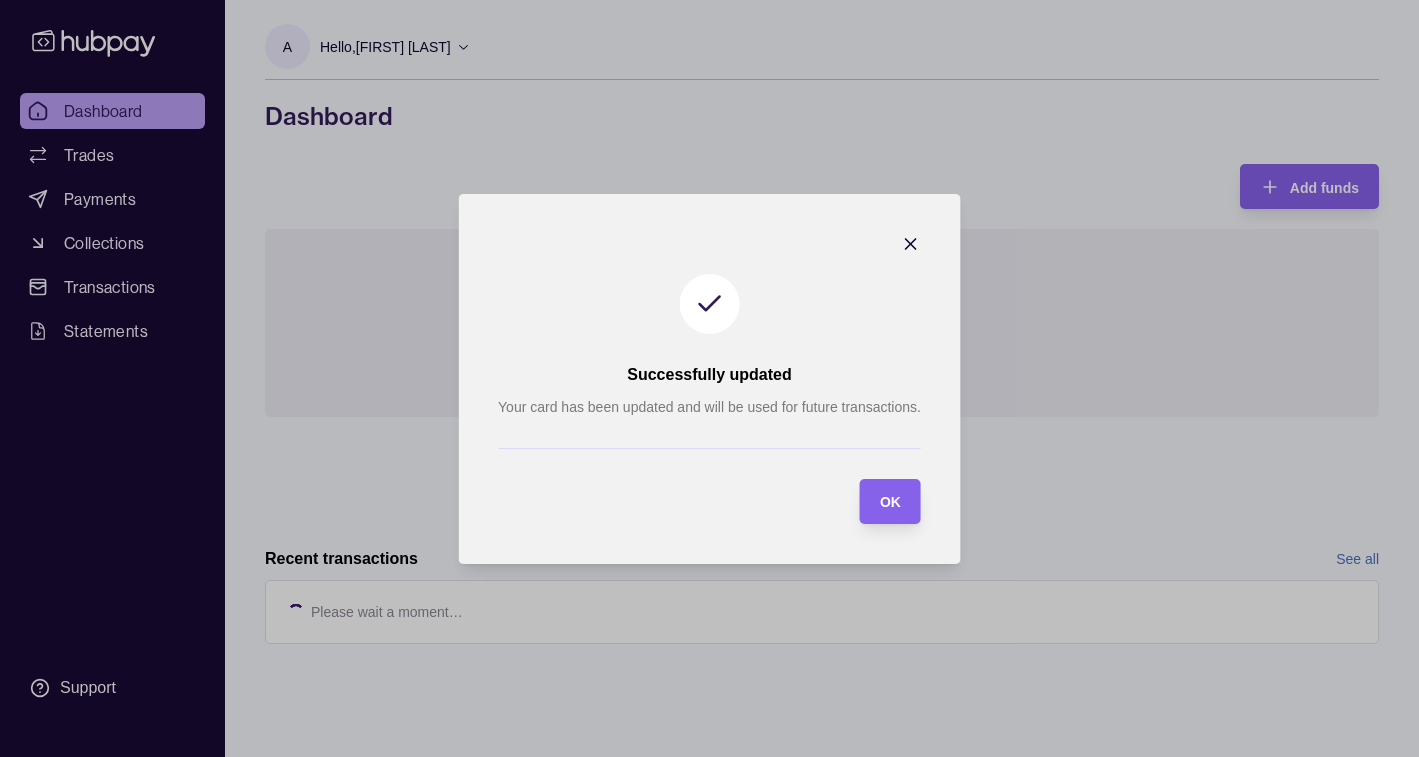scroll, scrollTop: 0, scrollLeft: 0, axis: both 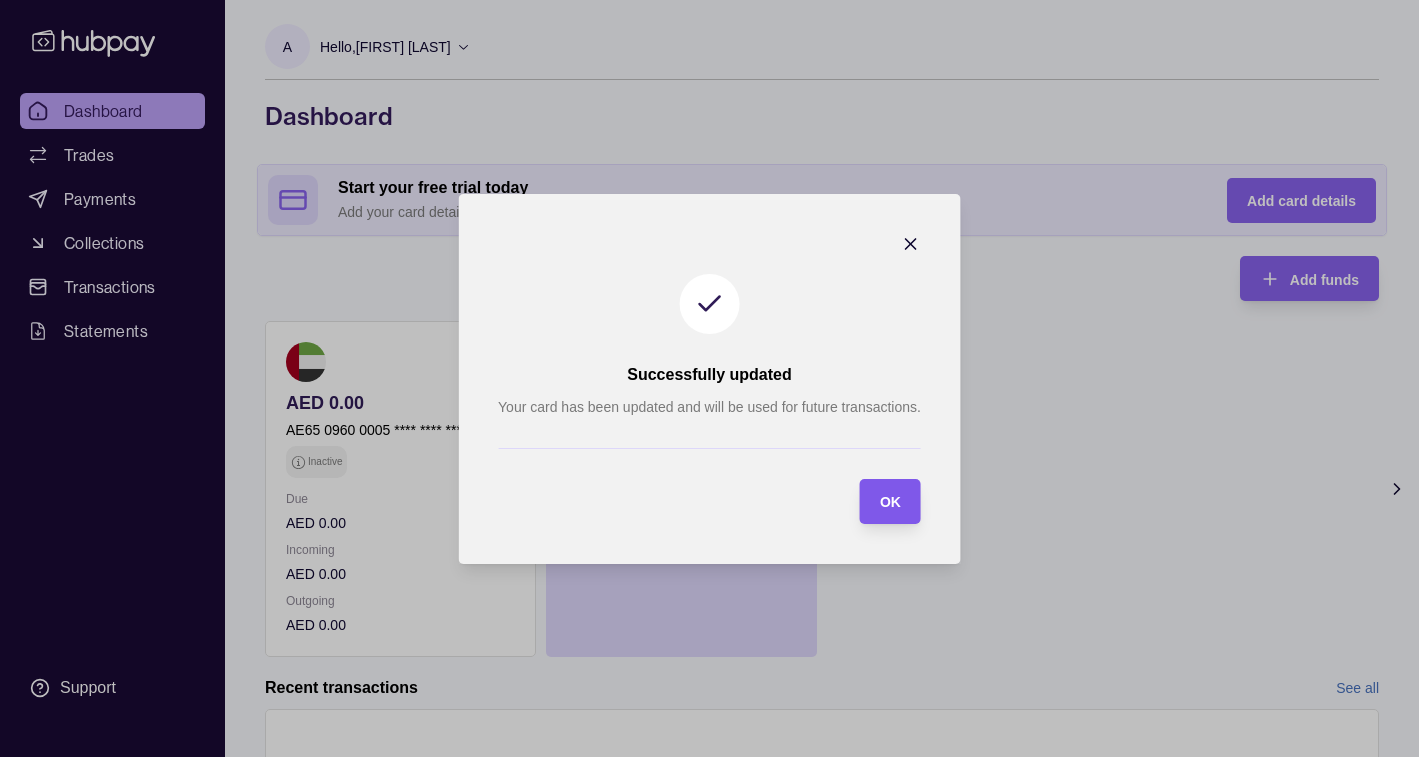 click on "OK" at bounding box center (875, 501) 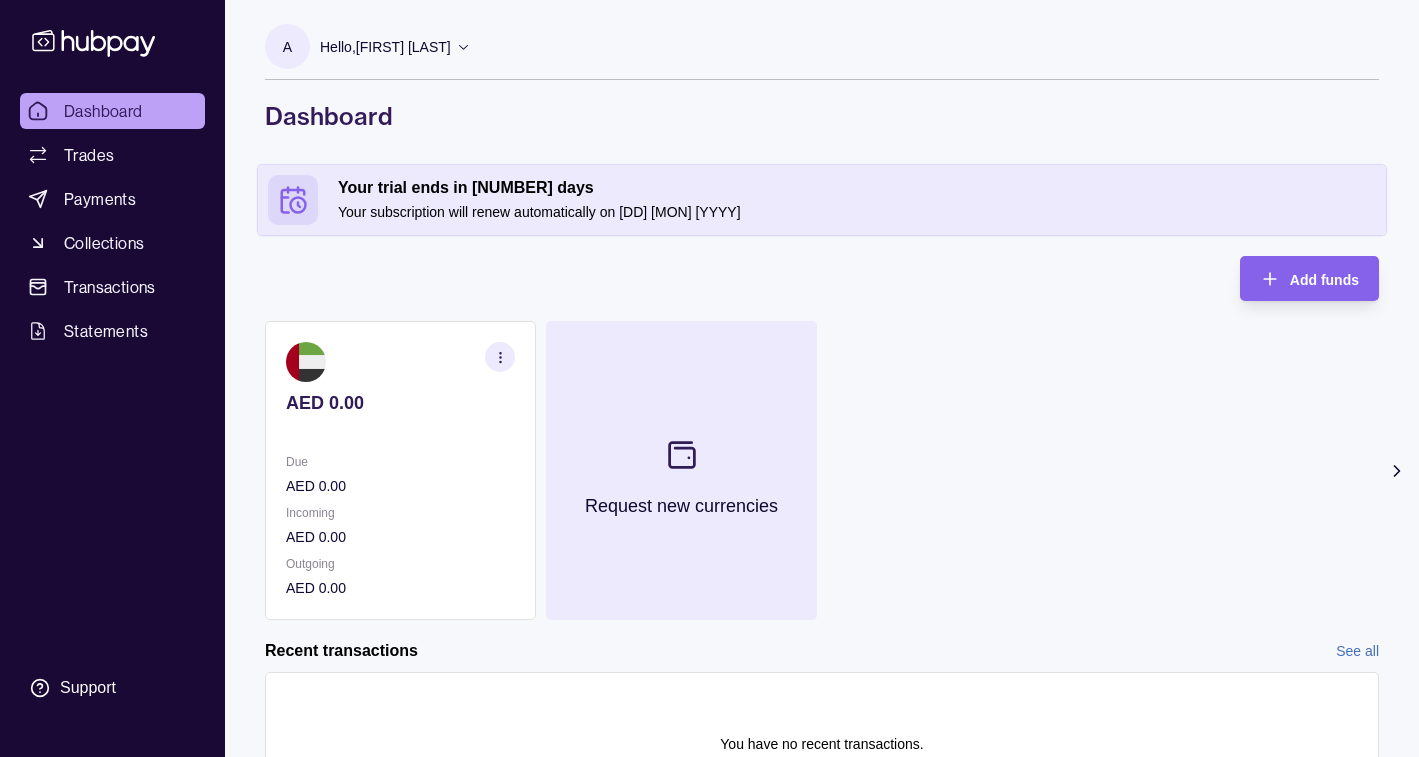click 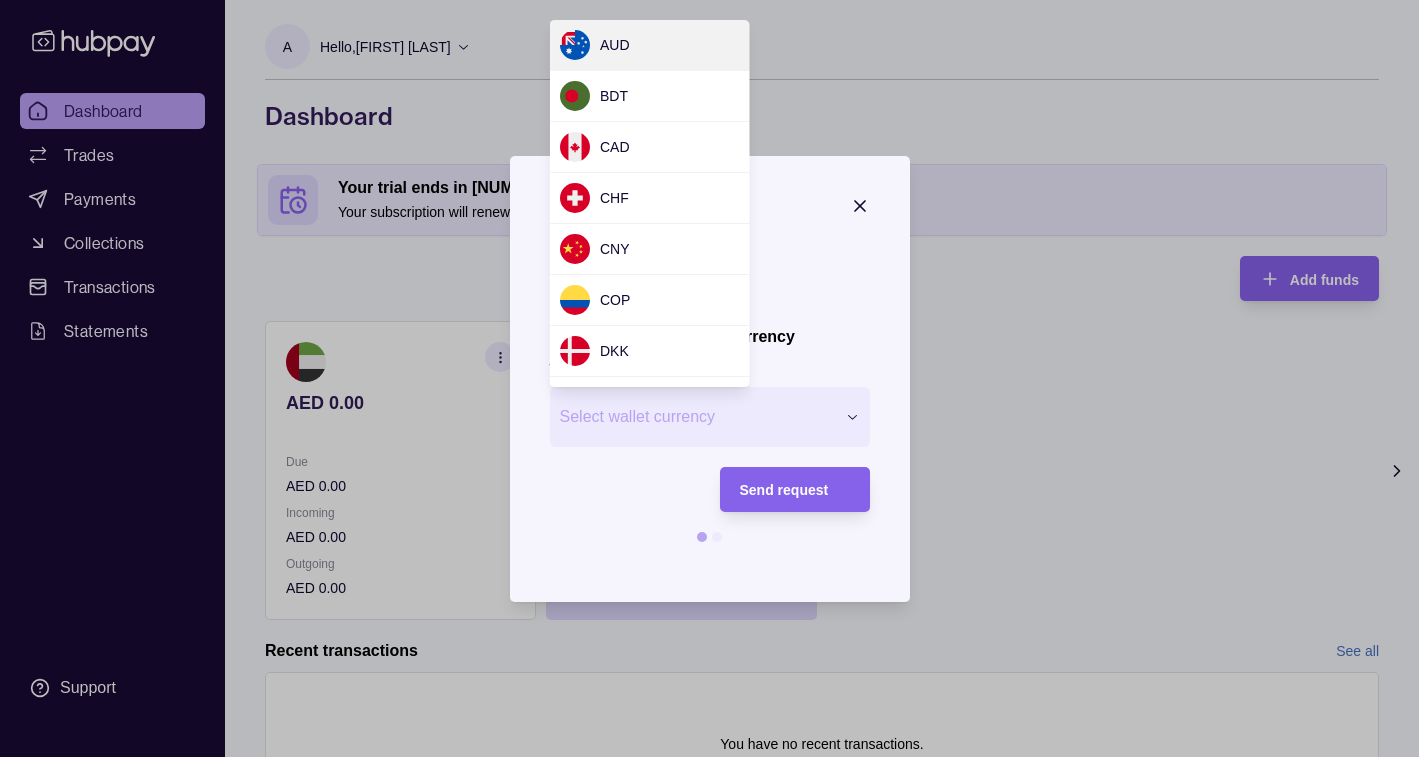 click on "Request new currency Wallet  * Select wallet currency *** *** *** *** *** *** *** *** *** *** *** *** *** *** *** *** *** *** *** *** *** *** *** *** *** *** *** *** *** *** *** *** *** *** *** *** *** *** *** *** *** *** *** *** *** Send request" at bounding box center [709, 880] 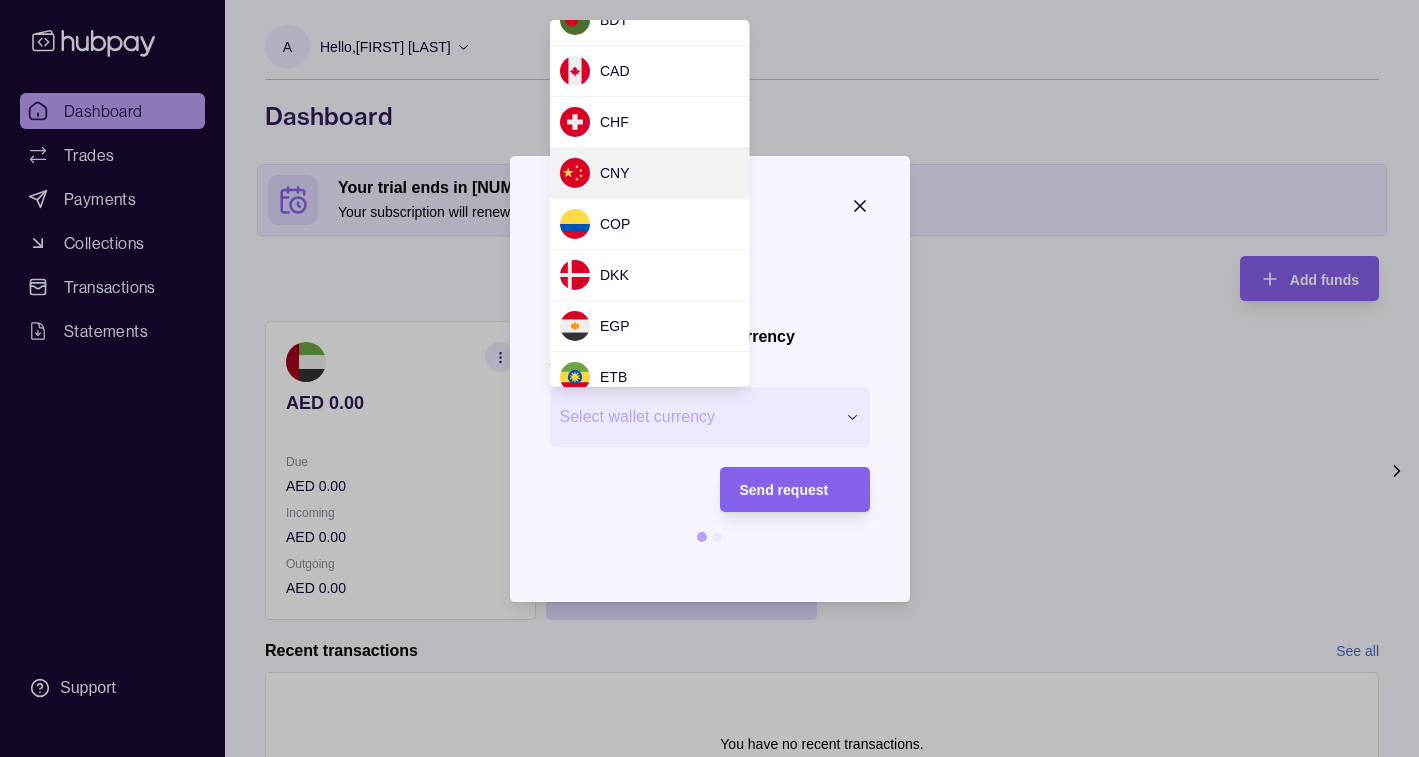 scroll, scrollTop: 0, scrollLeft: 0, axis: both 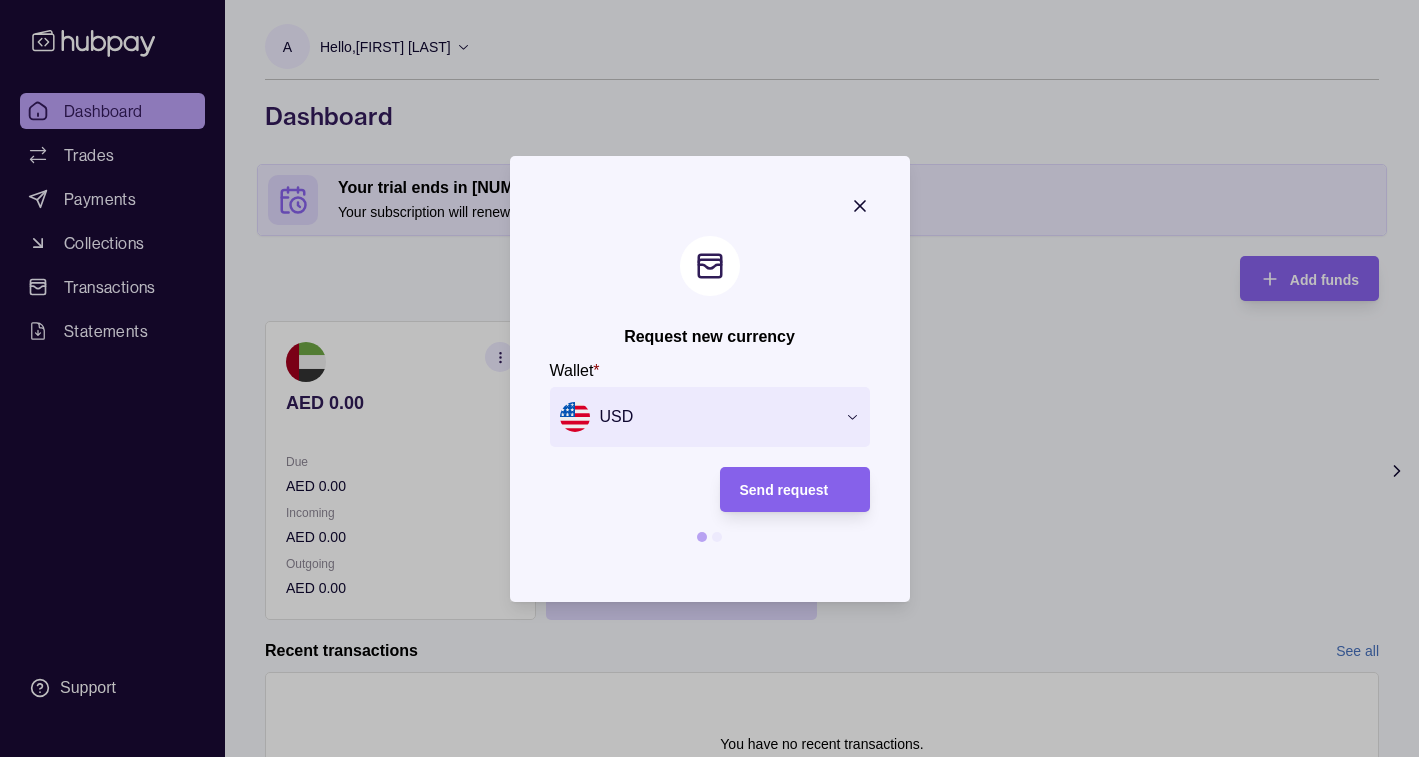 click at bounding box center (717, 537) 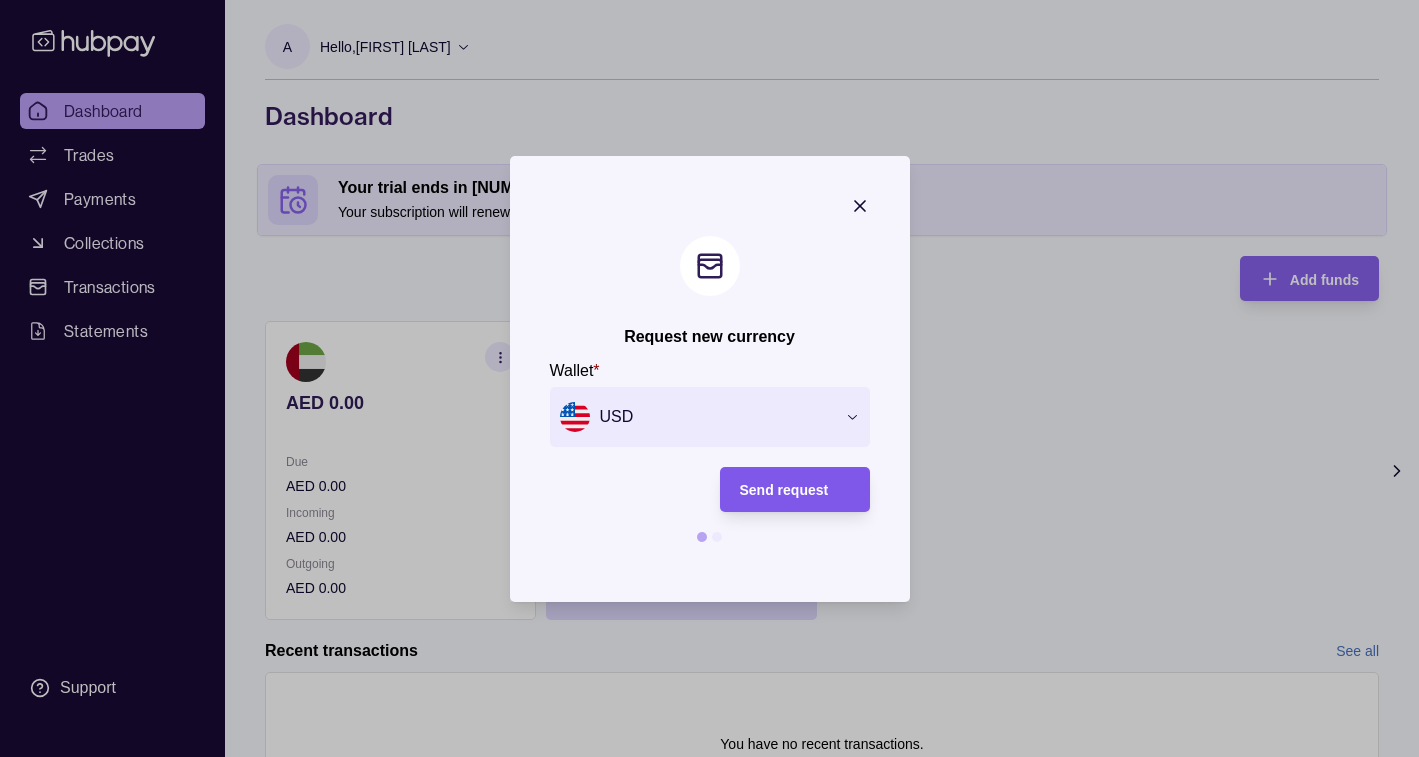 click on "Send request" at bounding box center (784, 490) 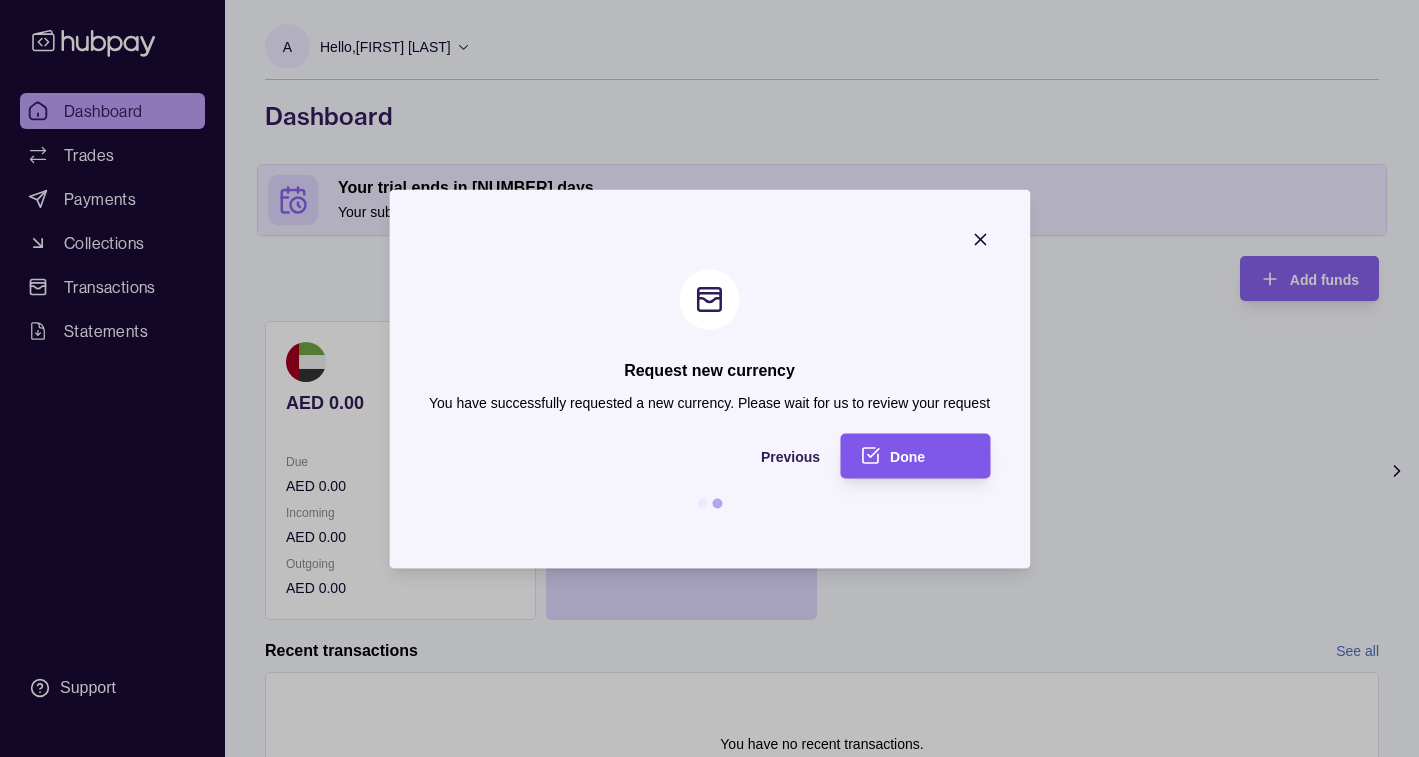 click on "Done" at bounding box center (907, 457) 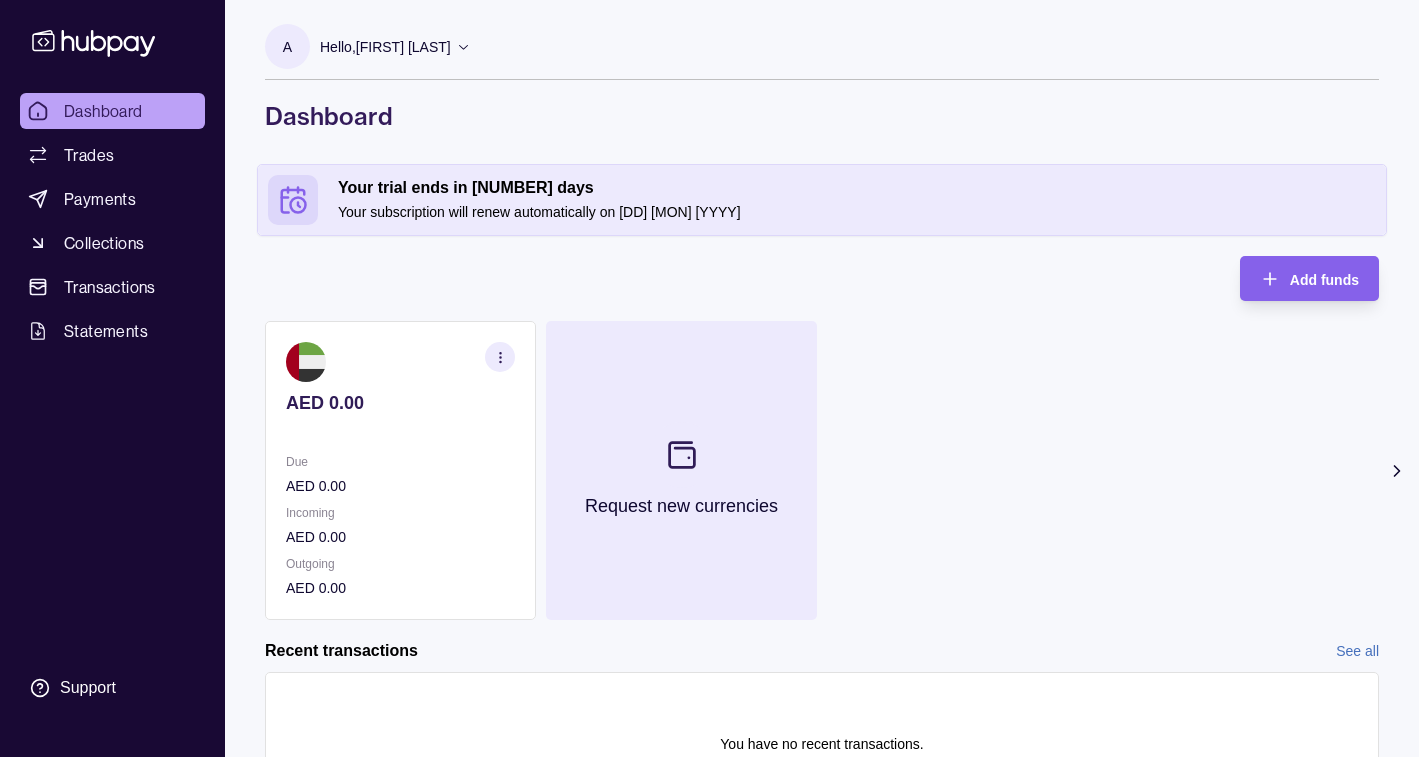 click 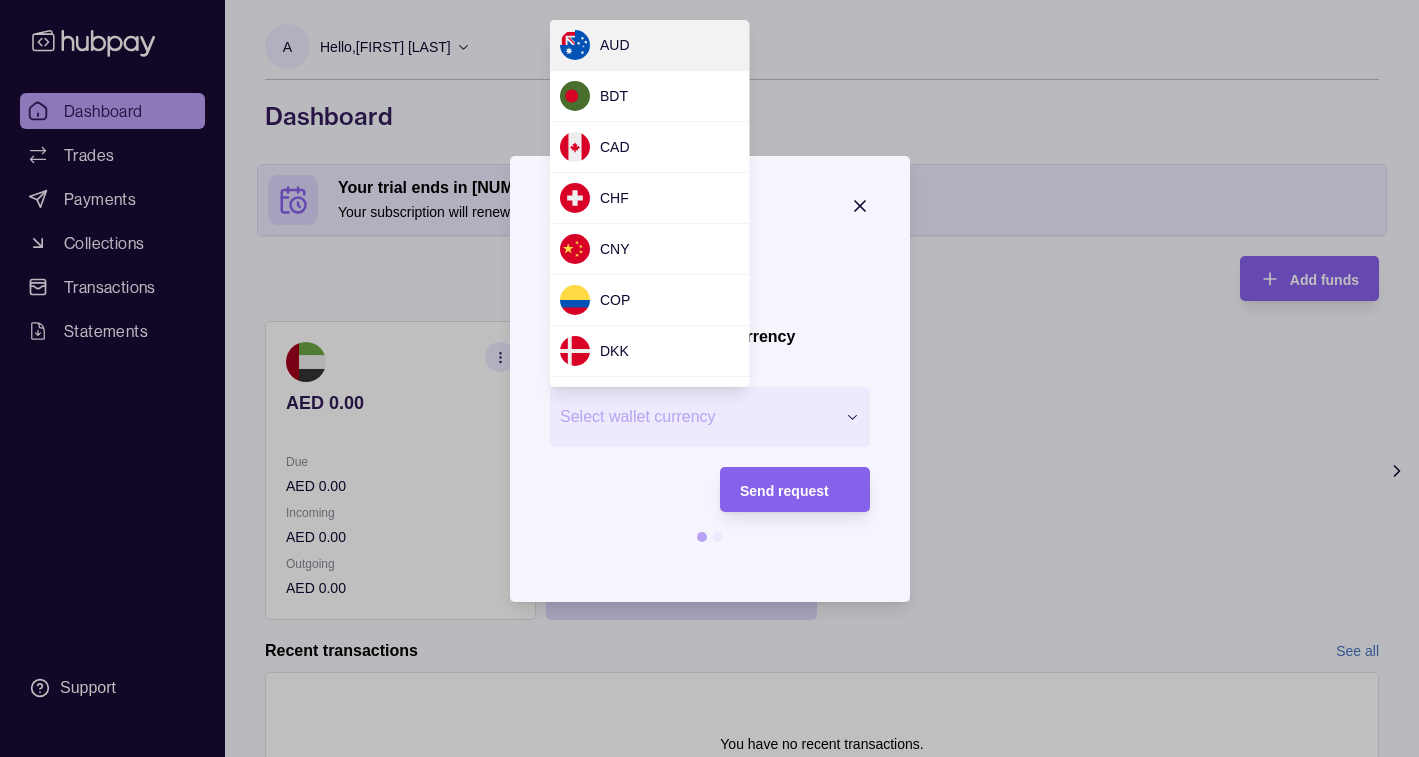 click on "Request new currency Wallet  * Select wallet currency *** *** *** *** *** *** *** *** *** *** *** *** *** *** *** *** *** *** *** *** *** *** *** *** *** *** *** *** *** *** *** *** *** *** *** *** *** *** *** *** *** *** *** *** *** Send request" at bounding box center [709, 880] 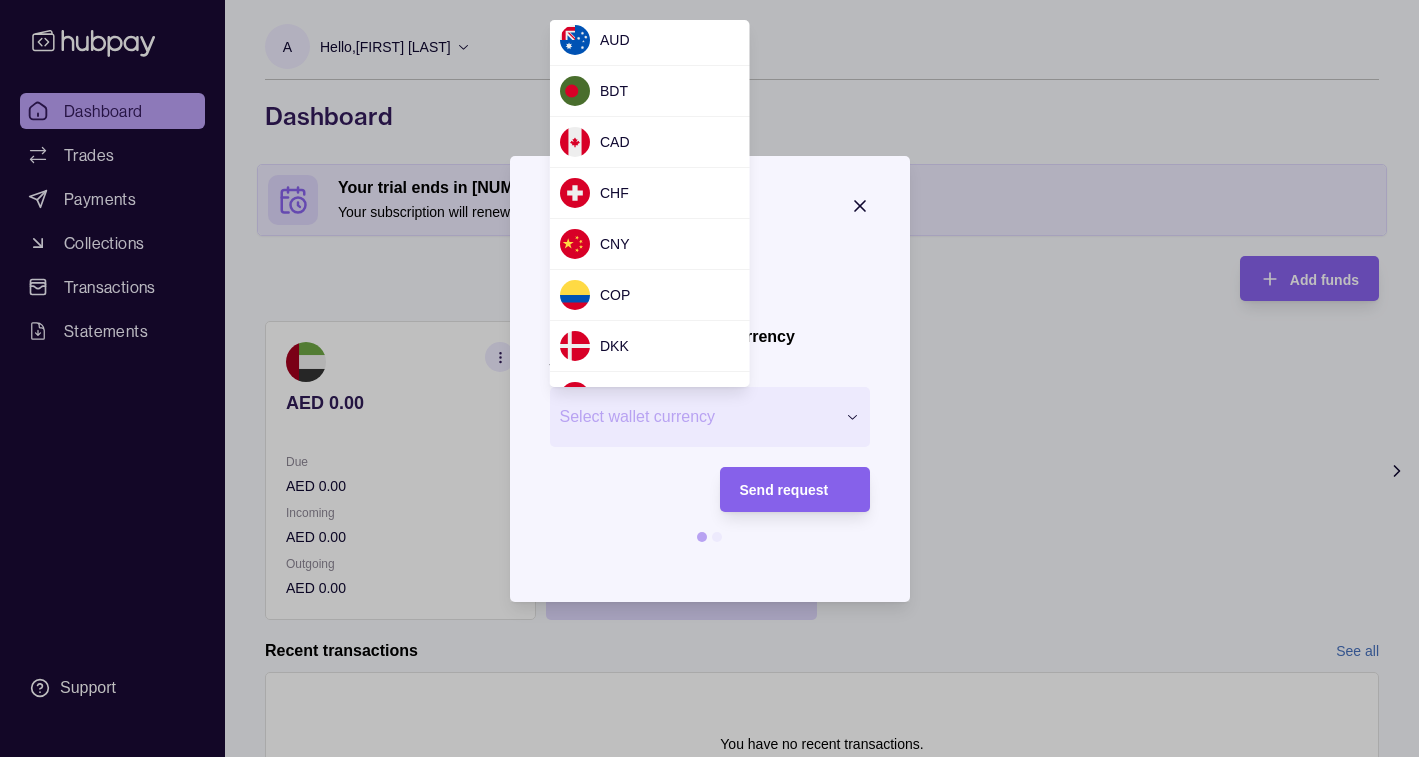 scroll, scrollTop: 0, scrollLeft: 0, axis: both 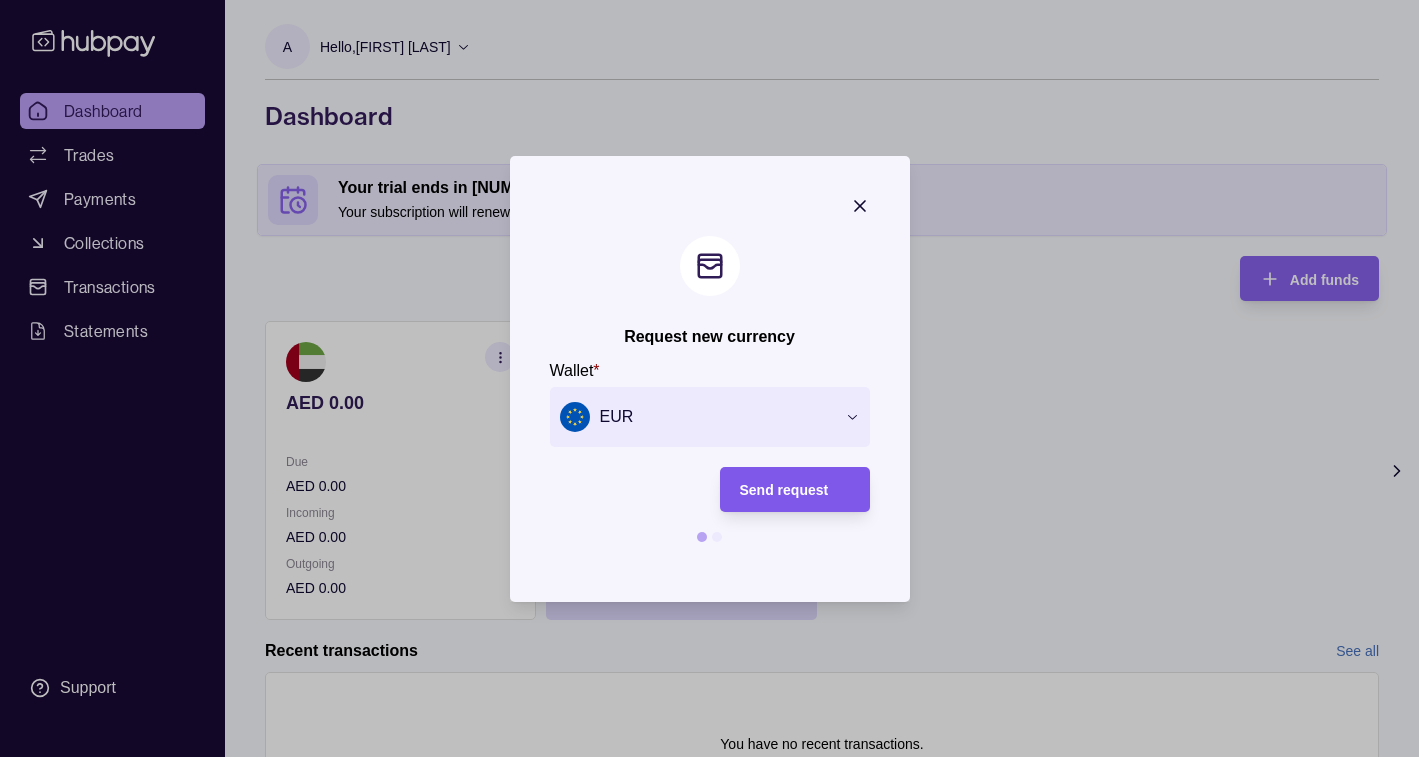 click on "Send request" at bounding box center (784, 490) 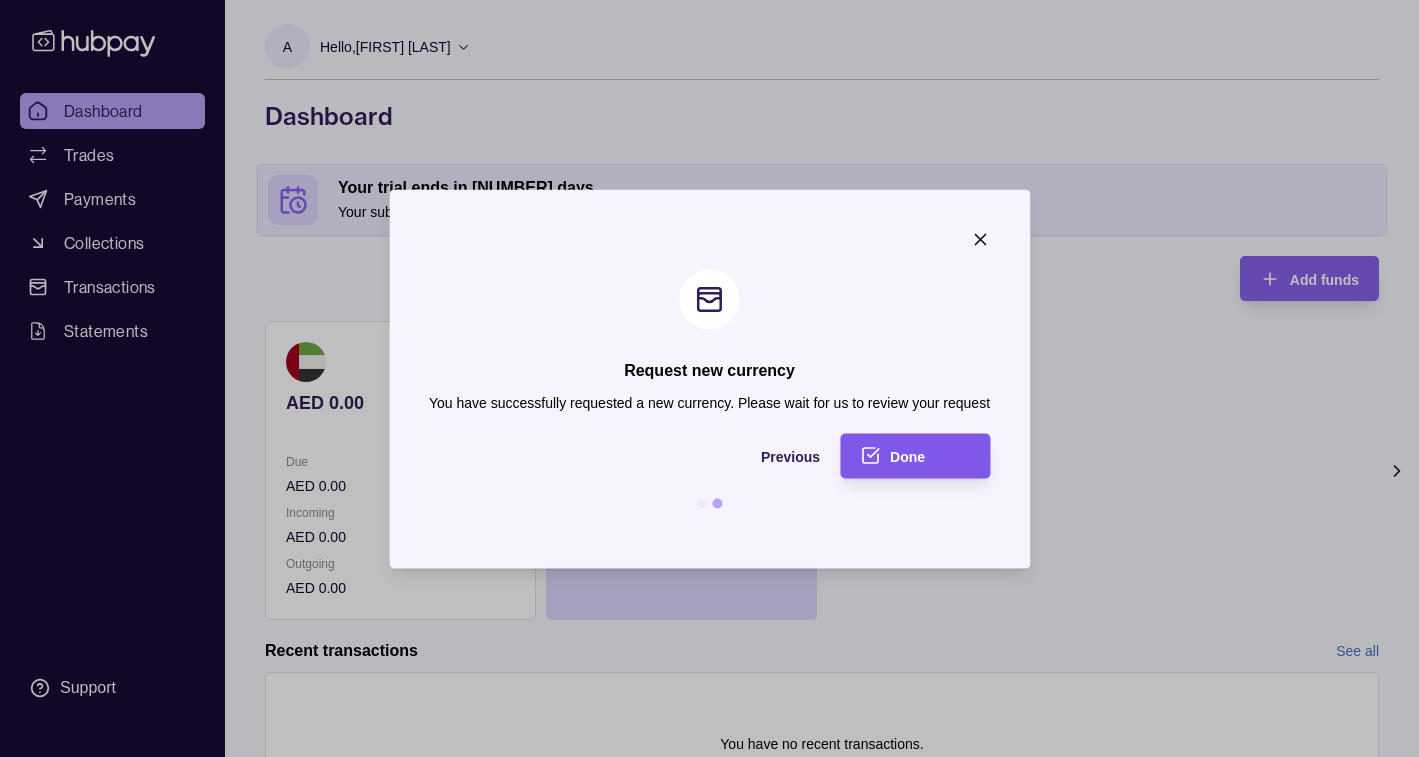 click on "Done" at bounding box center (907, 457) 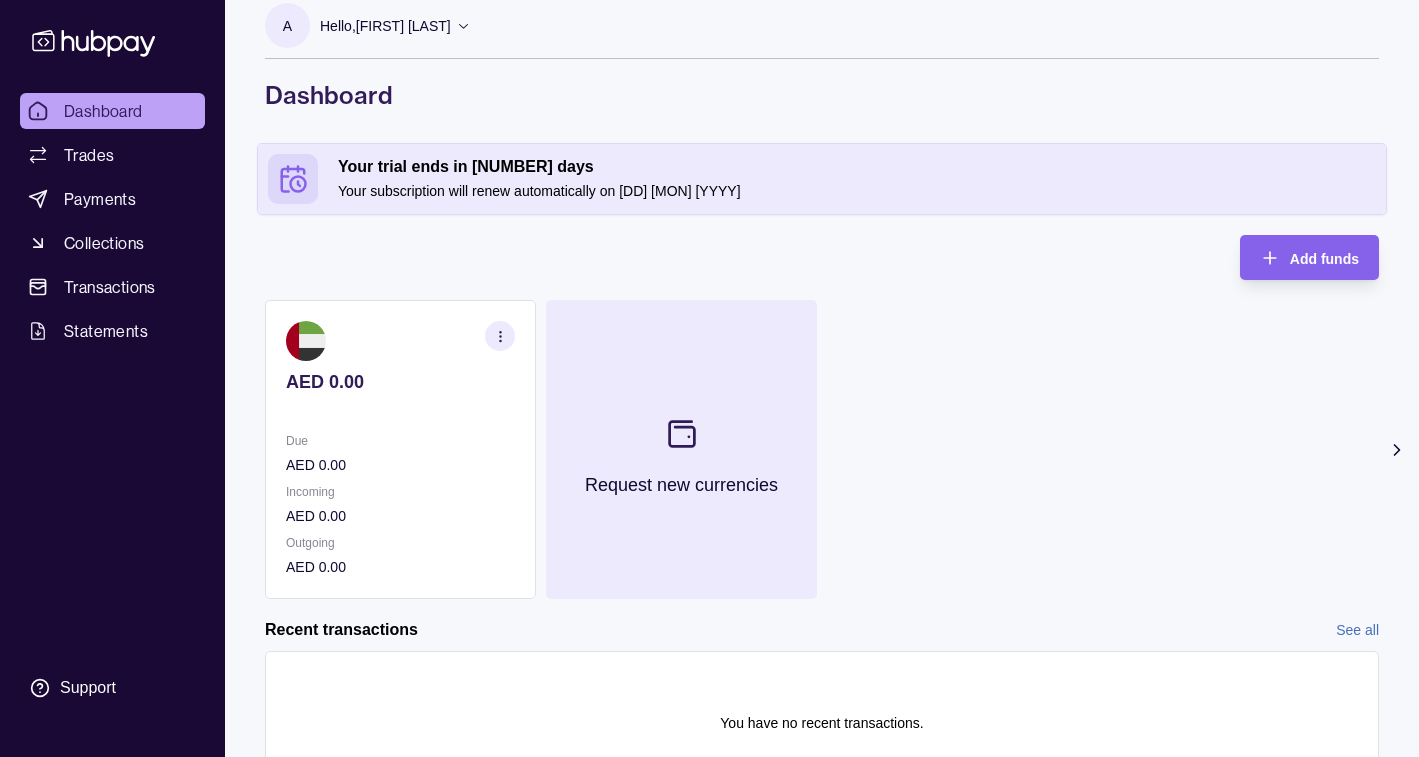 scroll, scrollTop: 123, scrollLeft: 0, axis: vertical 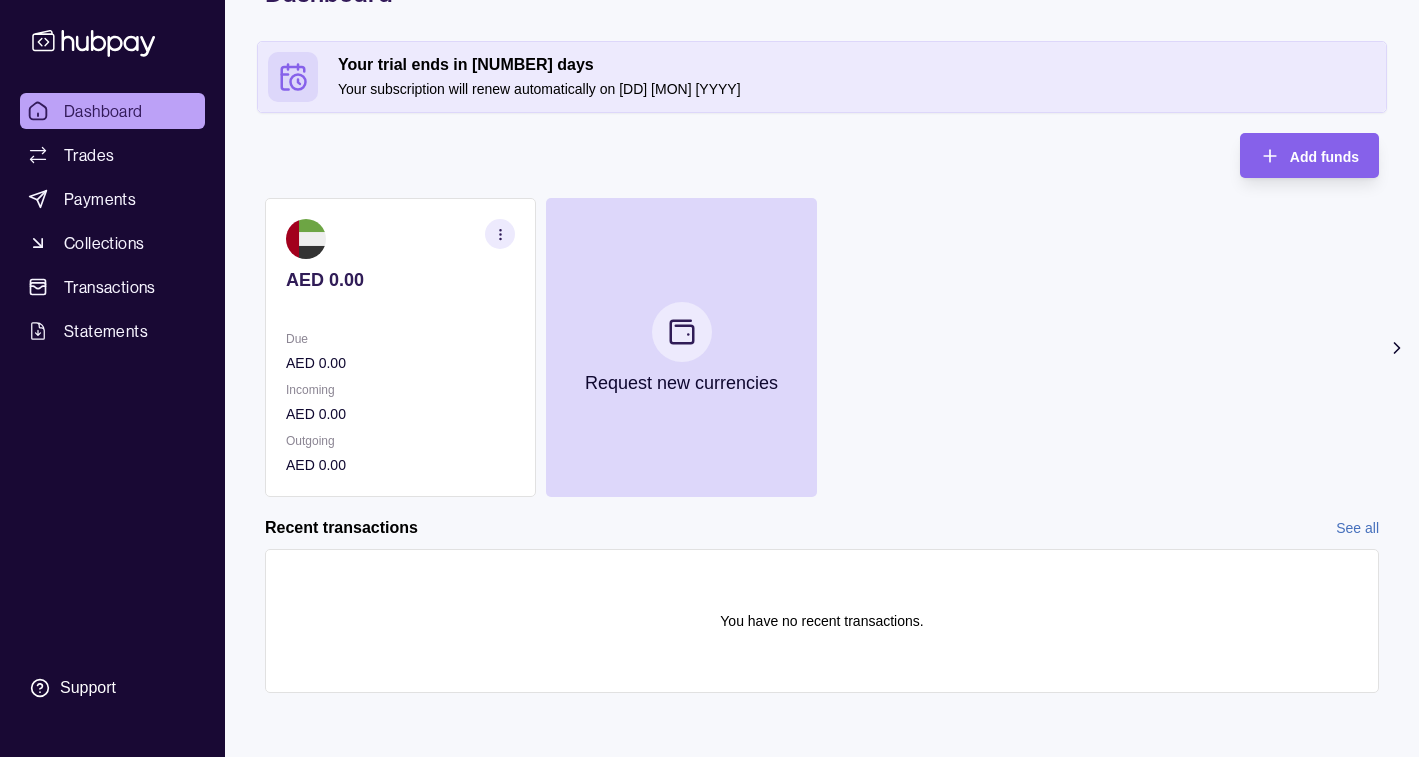 click 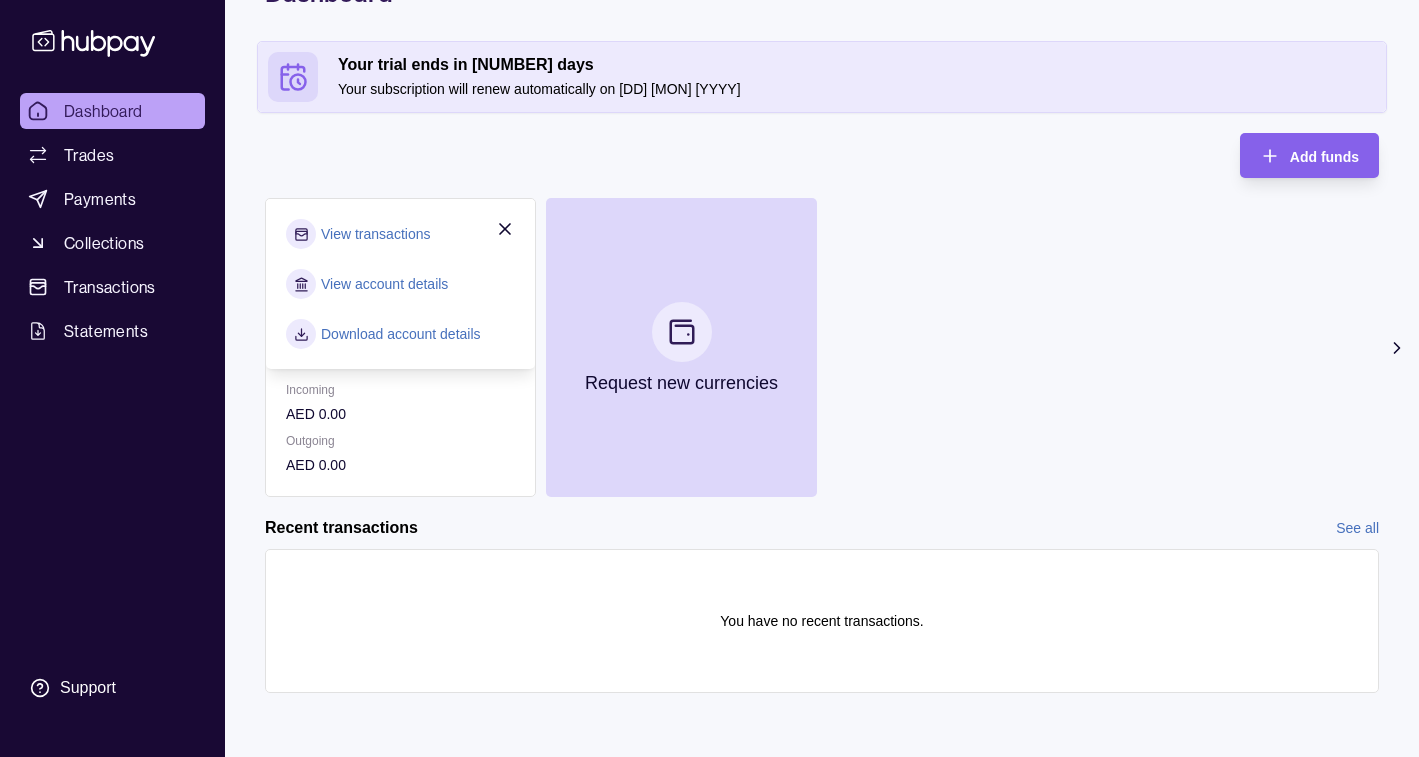 click on "View account details" at bounding box center (384, 284) 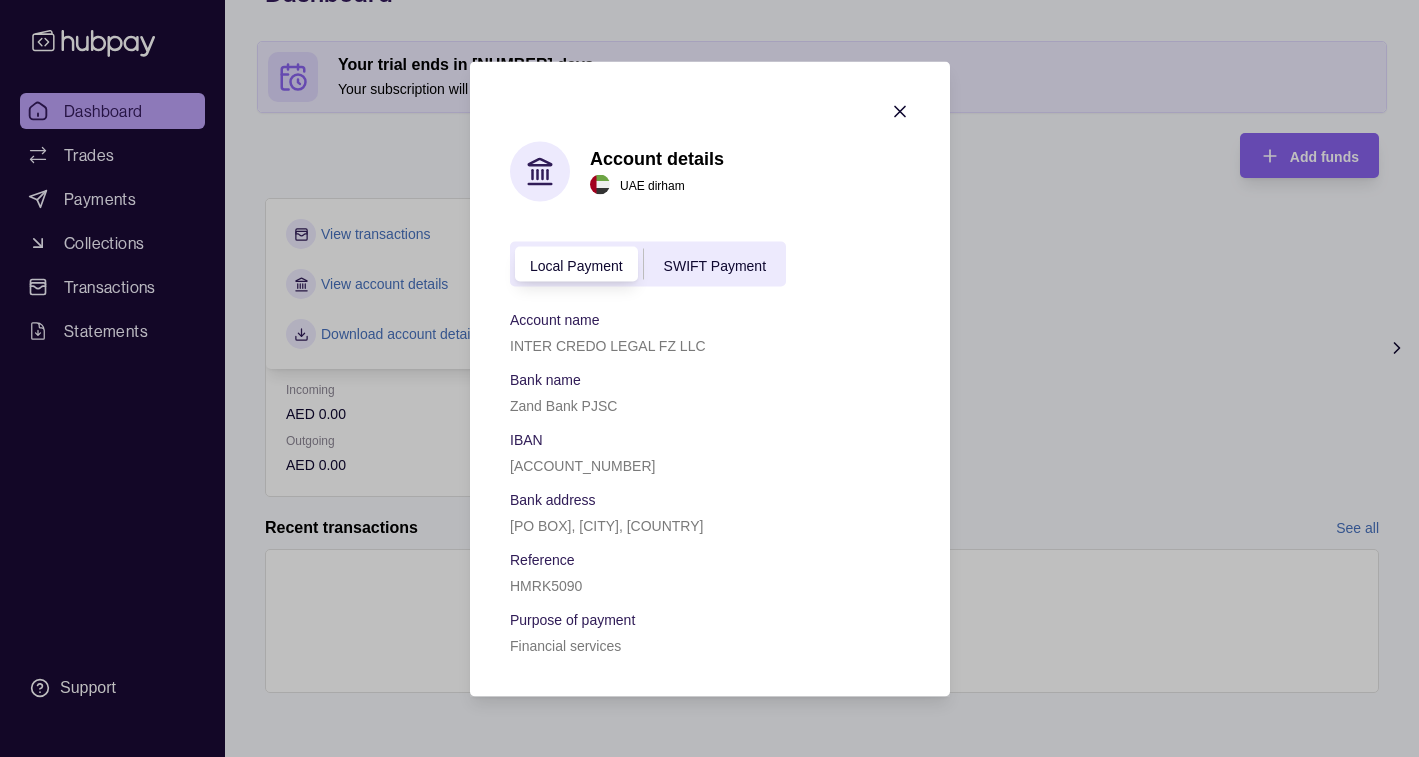 click 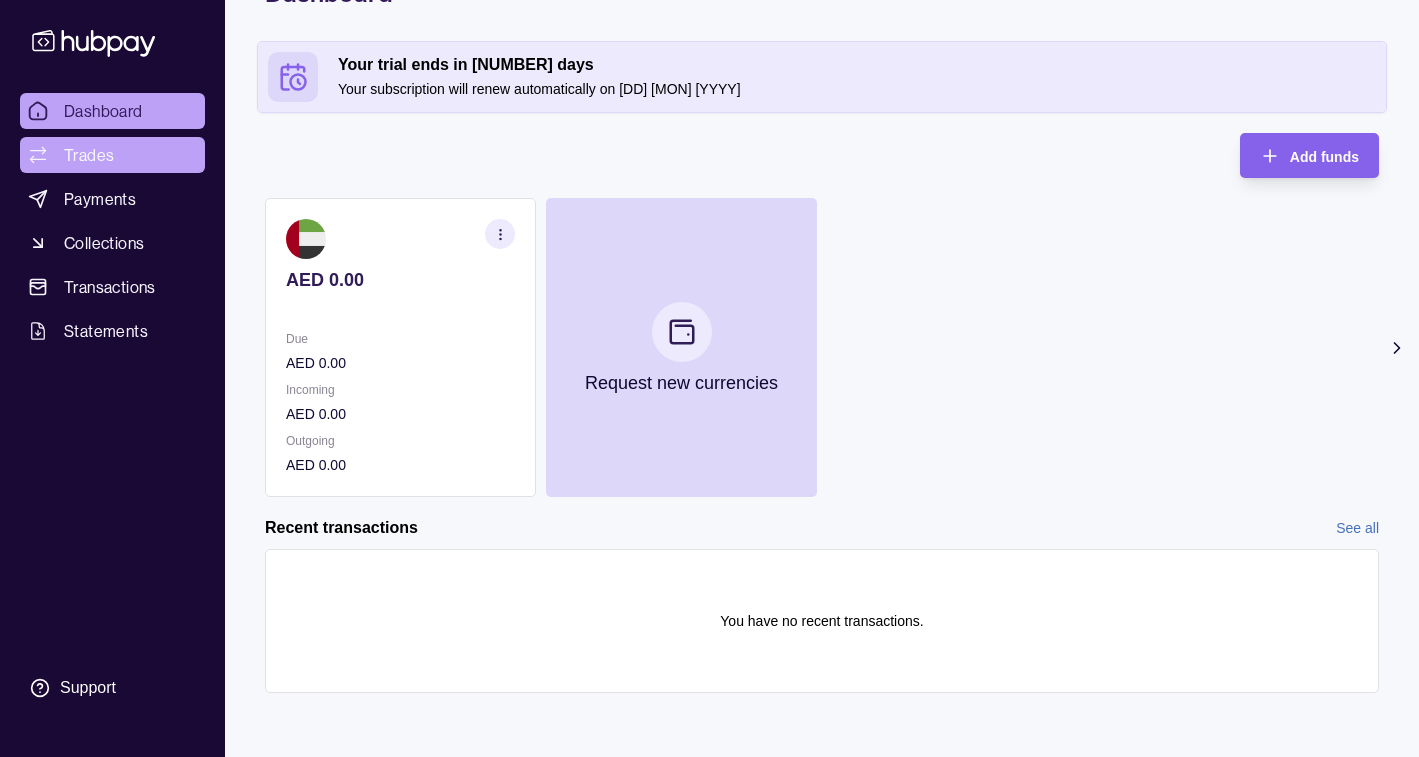 click on "Trades" at bounding box center [89, 155] 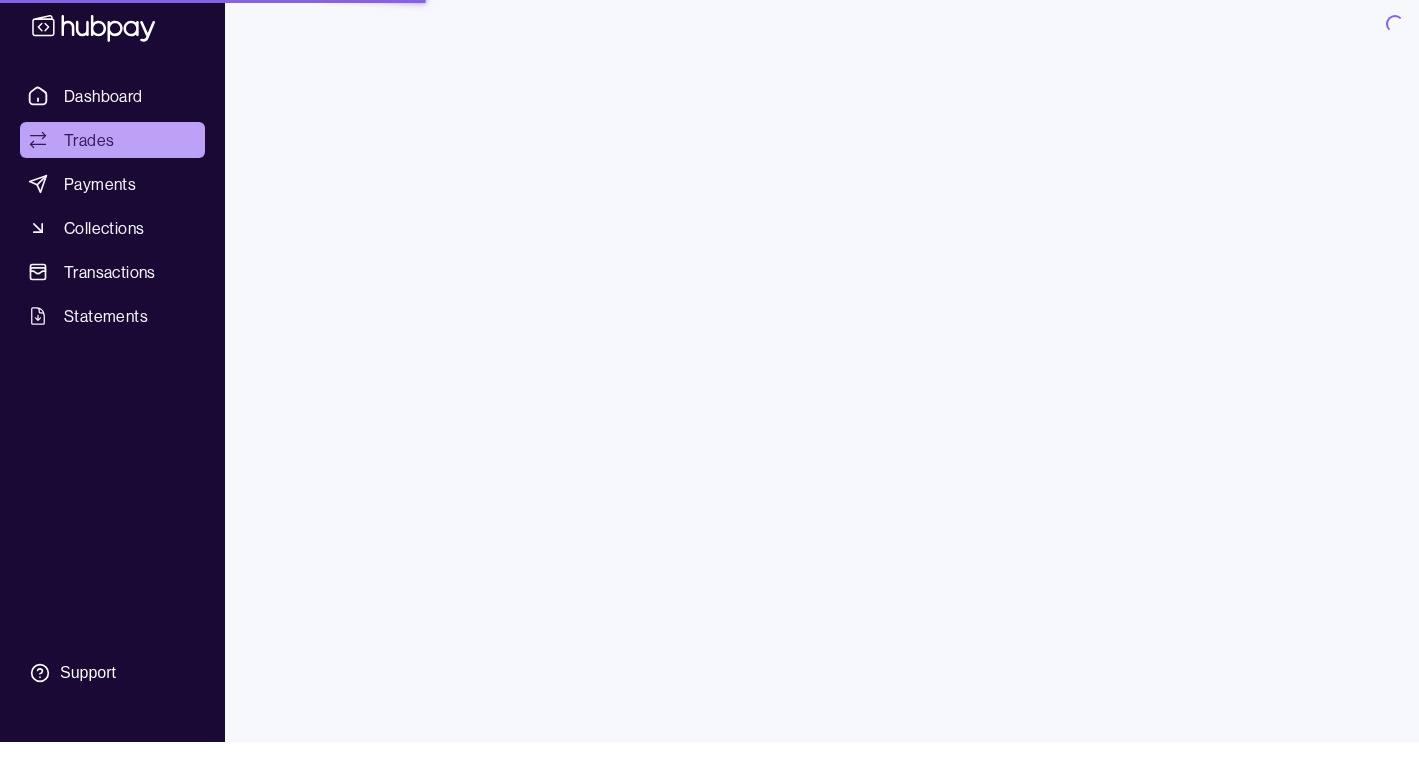 scroll, scrollTop: 0, scrollLeft: 0, axis: both 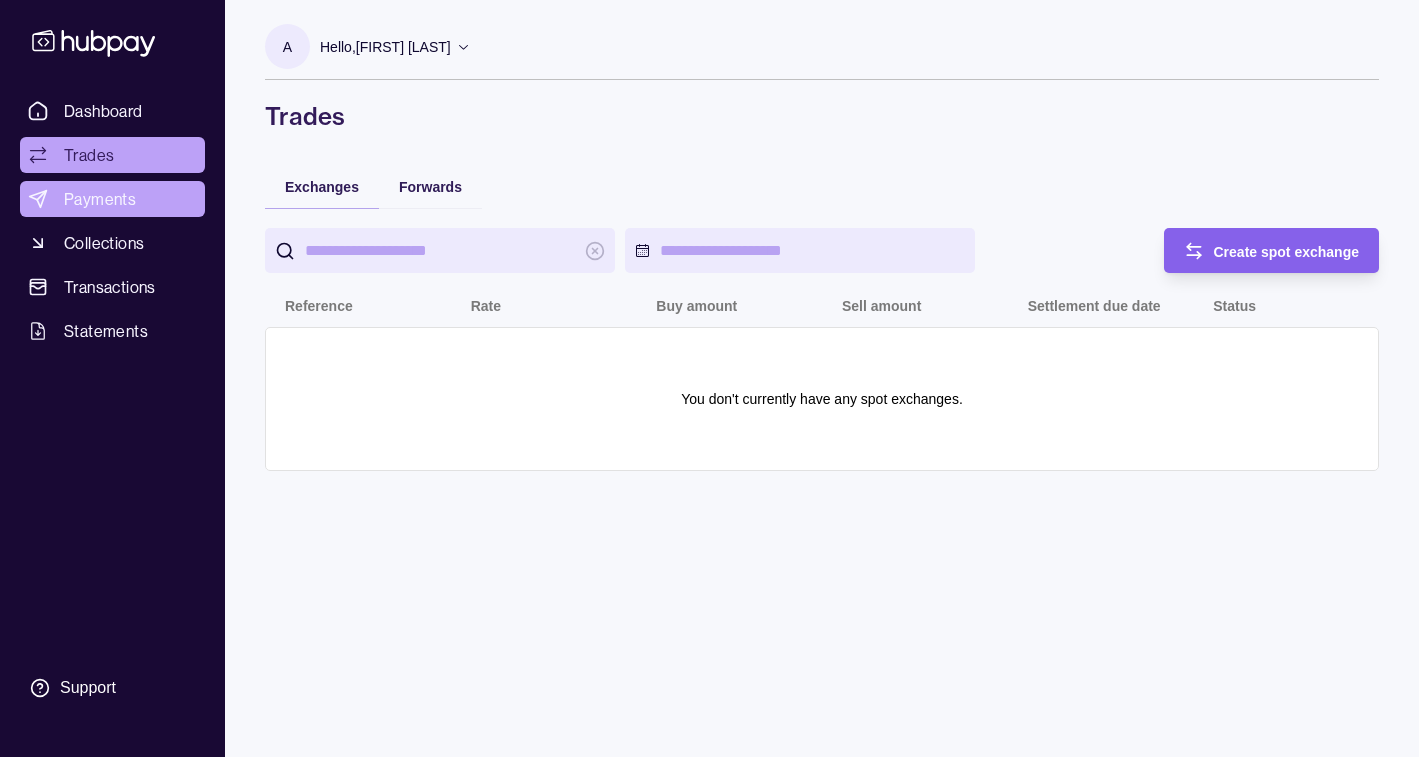 click on "Payments" at bounding box center [100, 199] 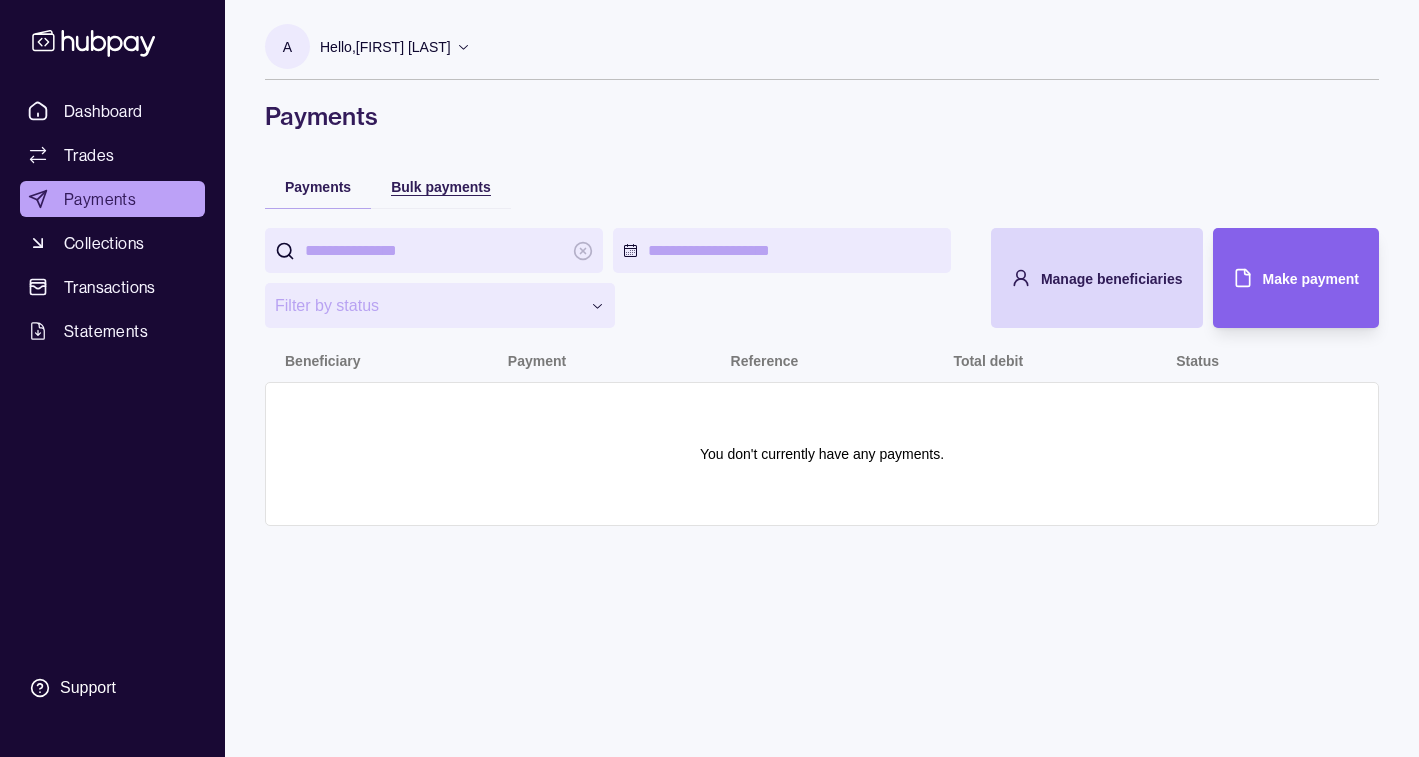 click on "Bulk payments" at bounding box center [441, 187] 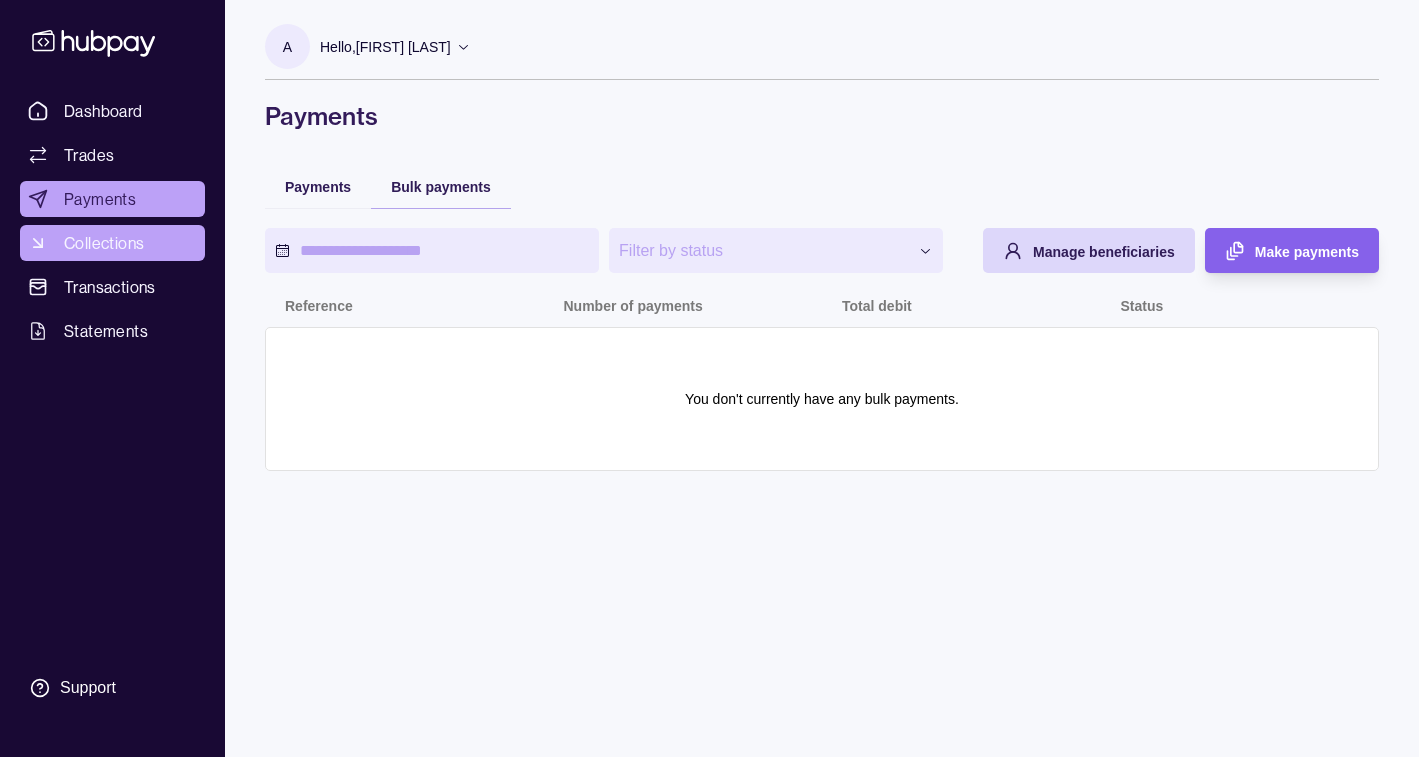 click on "Collections" at bounding box center [112, 243] 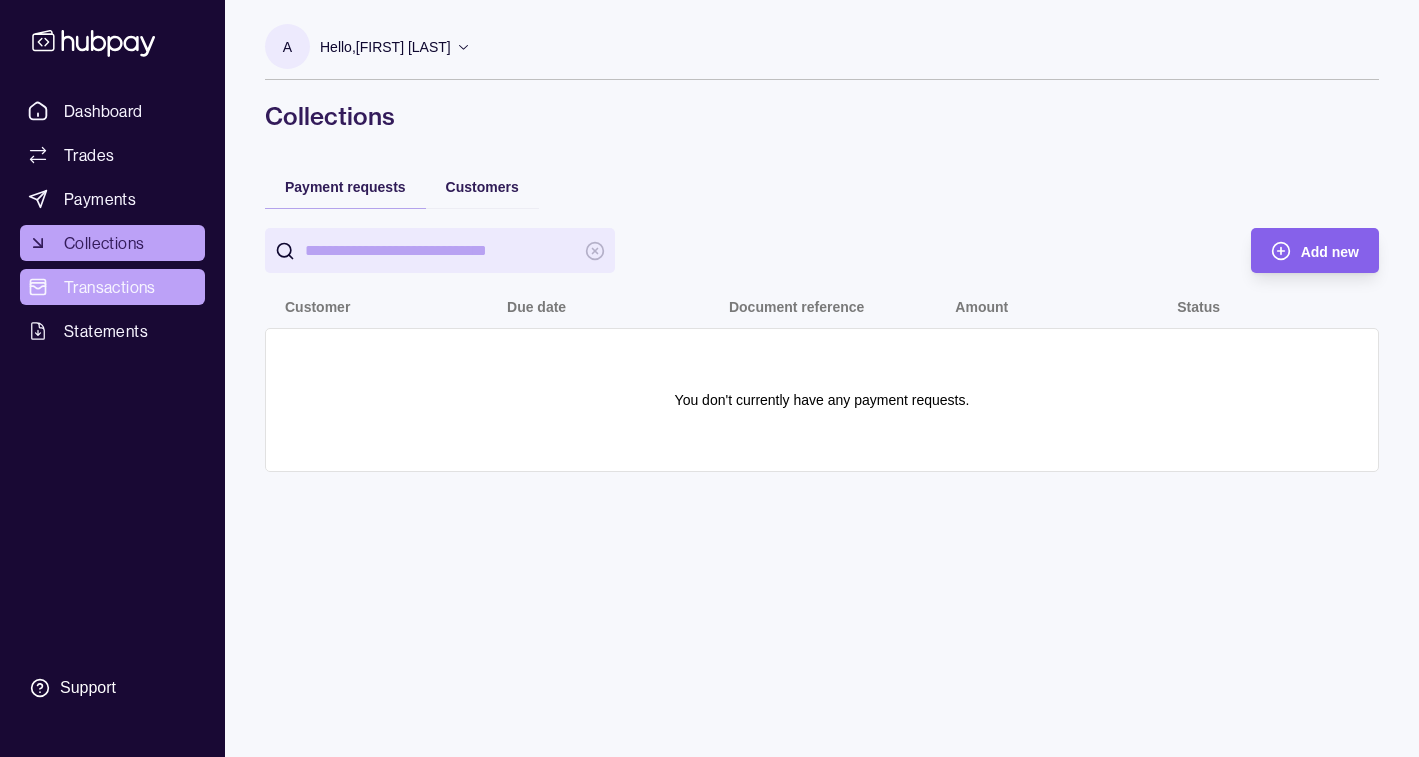 click on "Transactions" at bounding box center [110, 287] 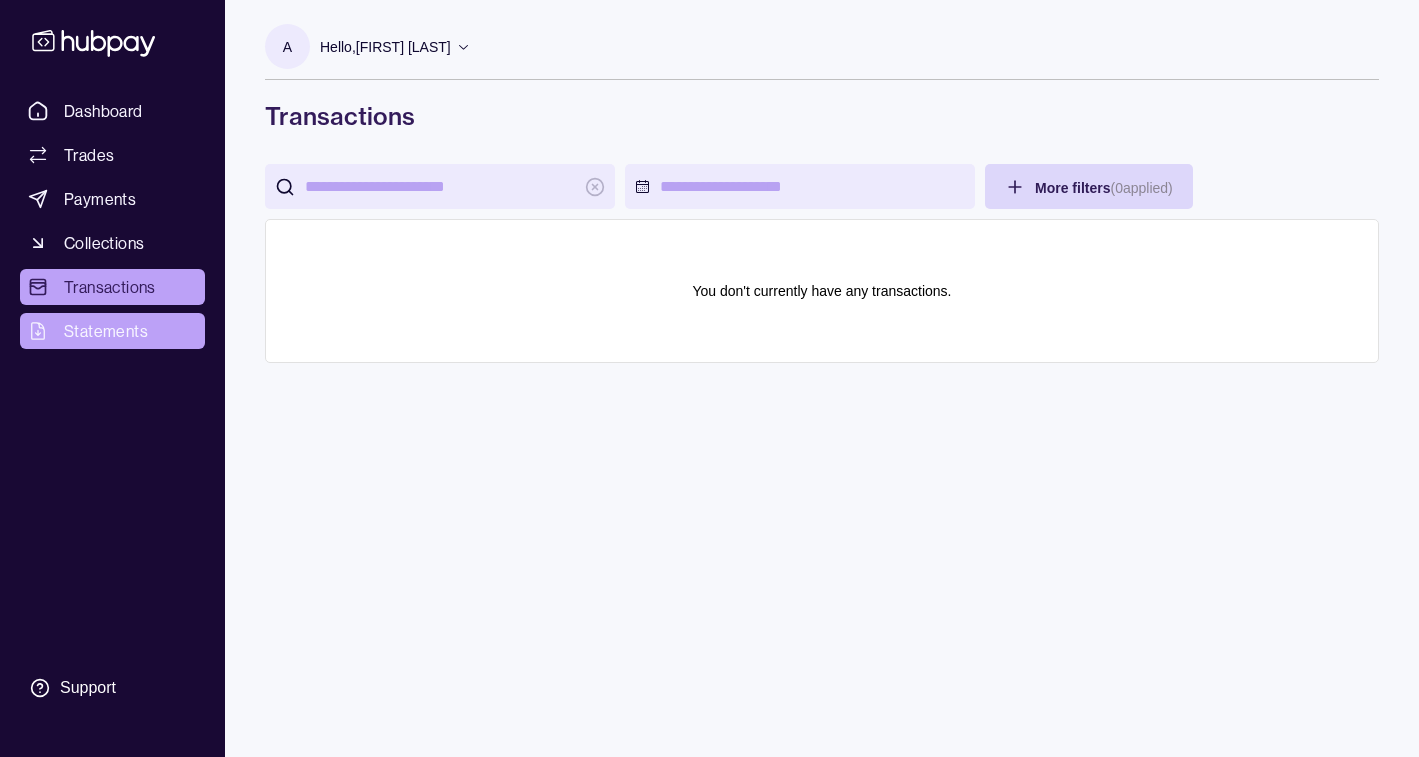 click on "Statements" at bounding box center (106, 331) 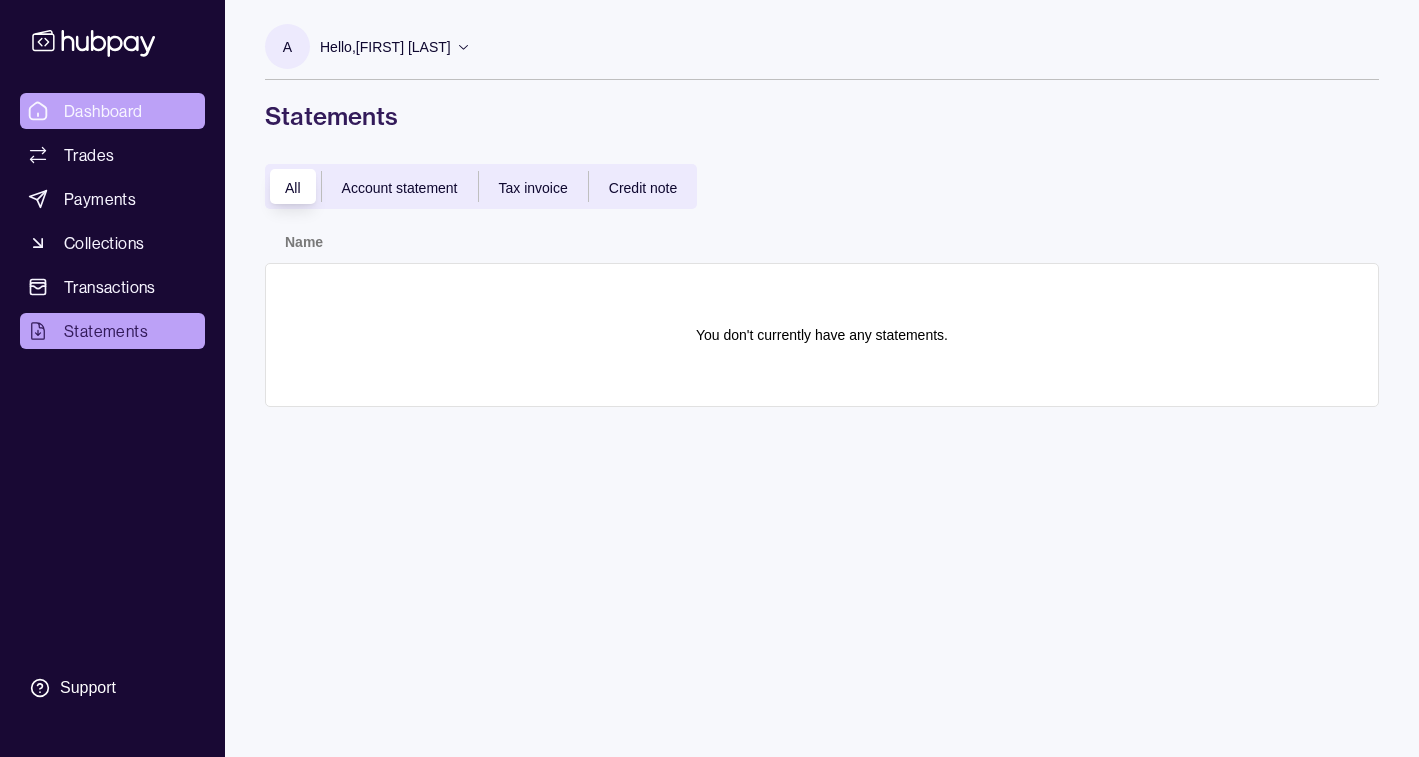 click on "Dashboard" at bounding box center [103, 111] 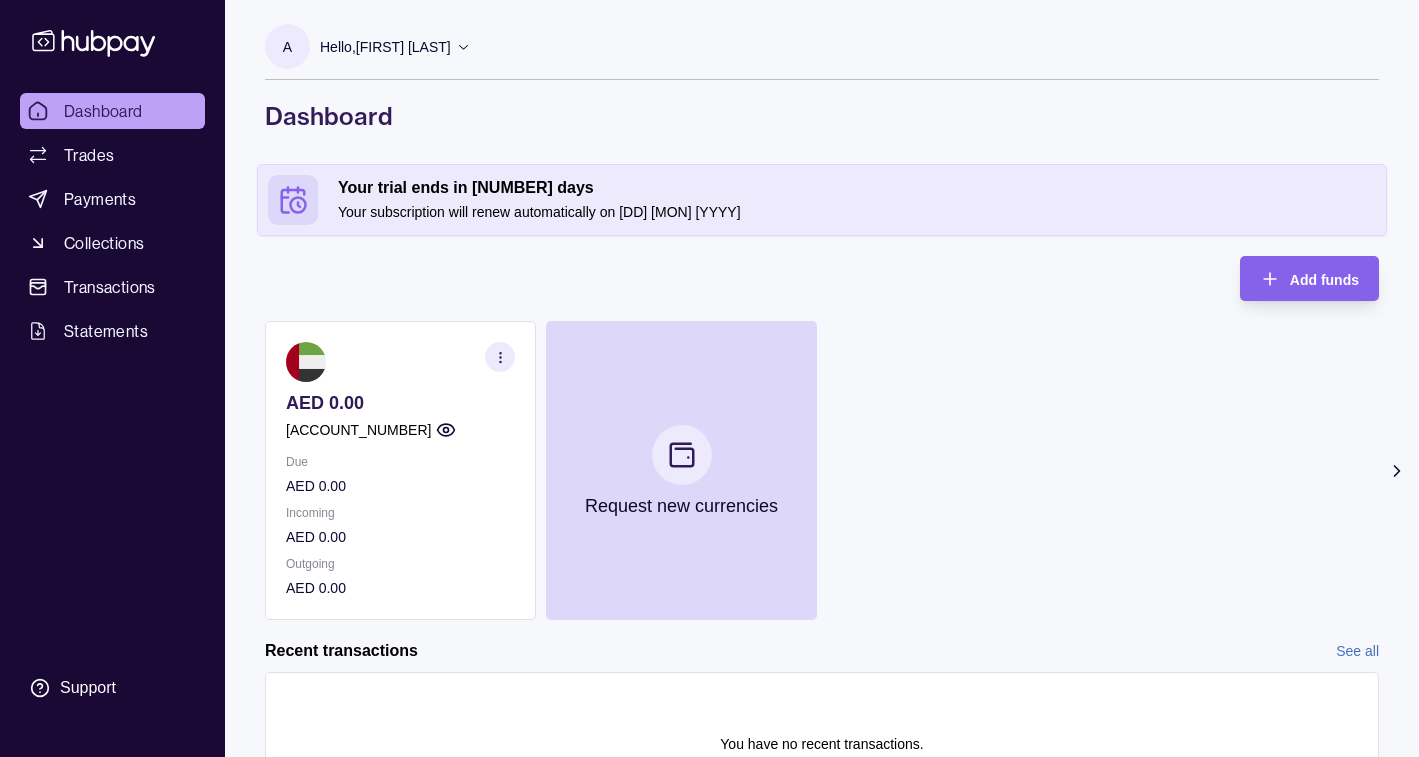 scroll, scrollTop: 123, scrollLeft: 0, axis: vertical 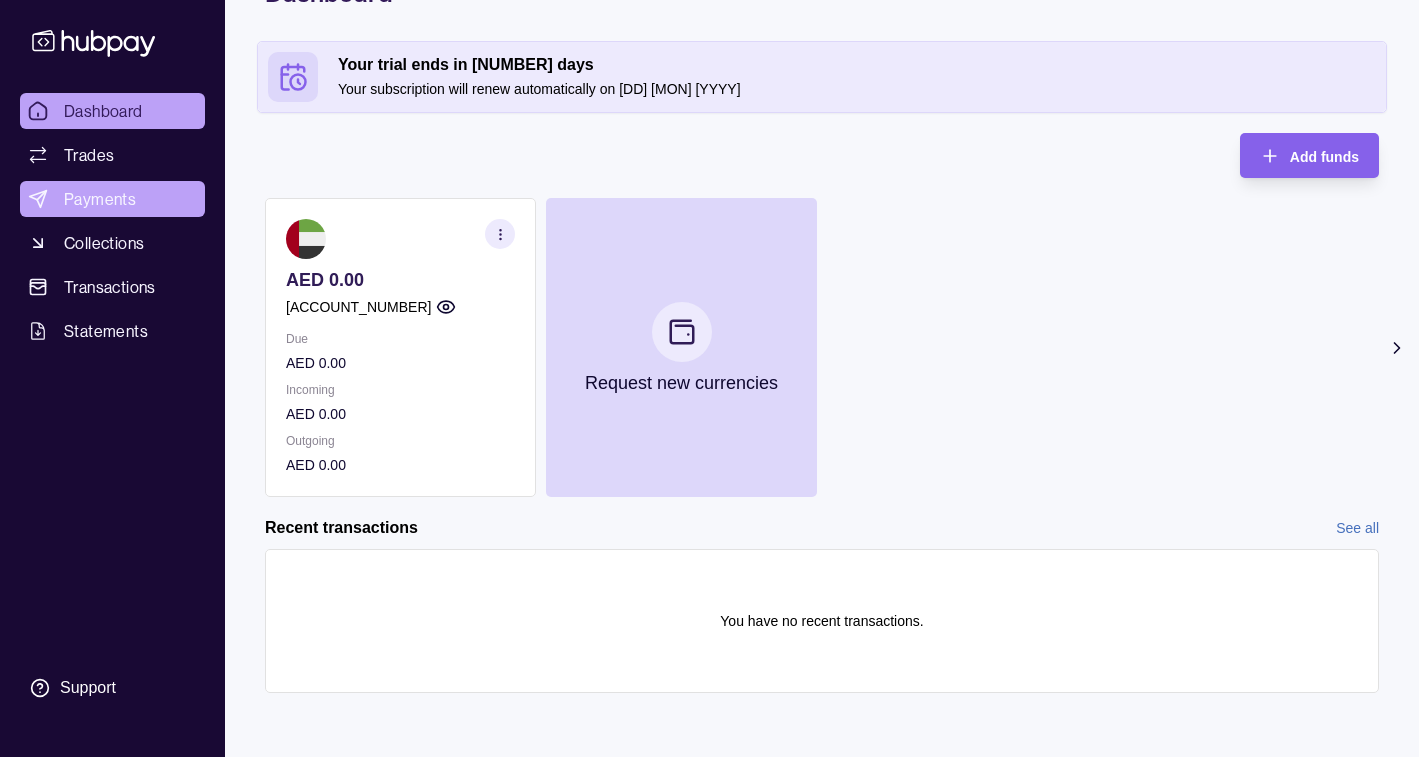 click on "Payments" at bounding box center [100, 199] 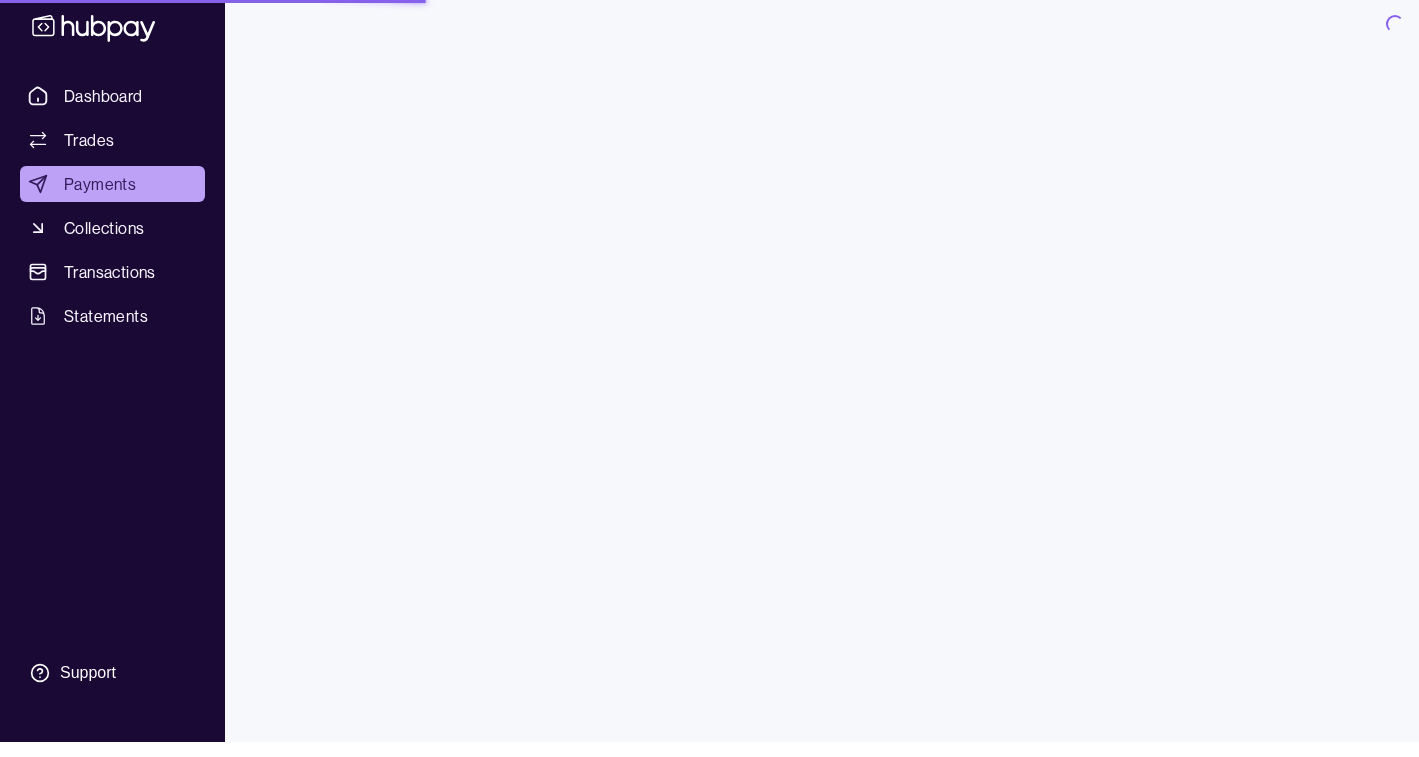 scroll, scrollTop: 0, scrollLeft: 0, axis: both 